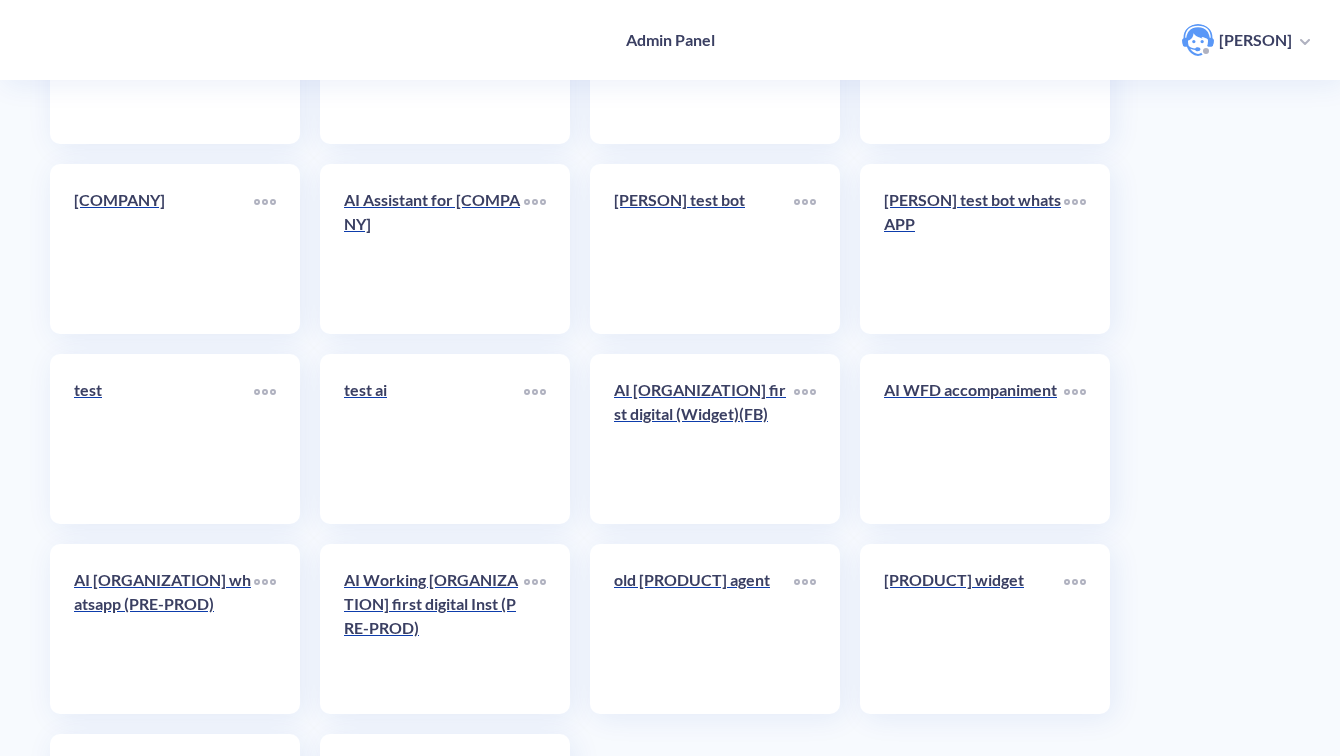 scroll, scrollTop: 7281, scrollLeft: 0, axis: vertical 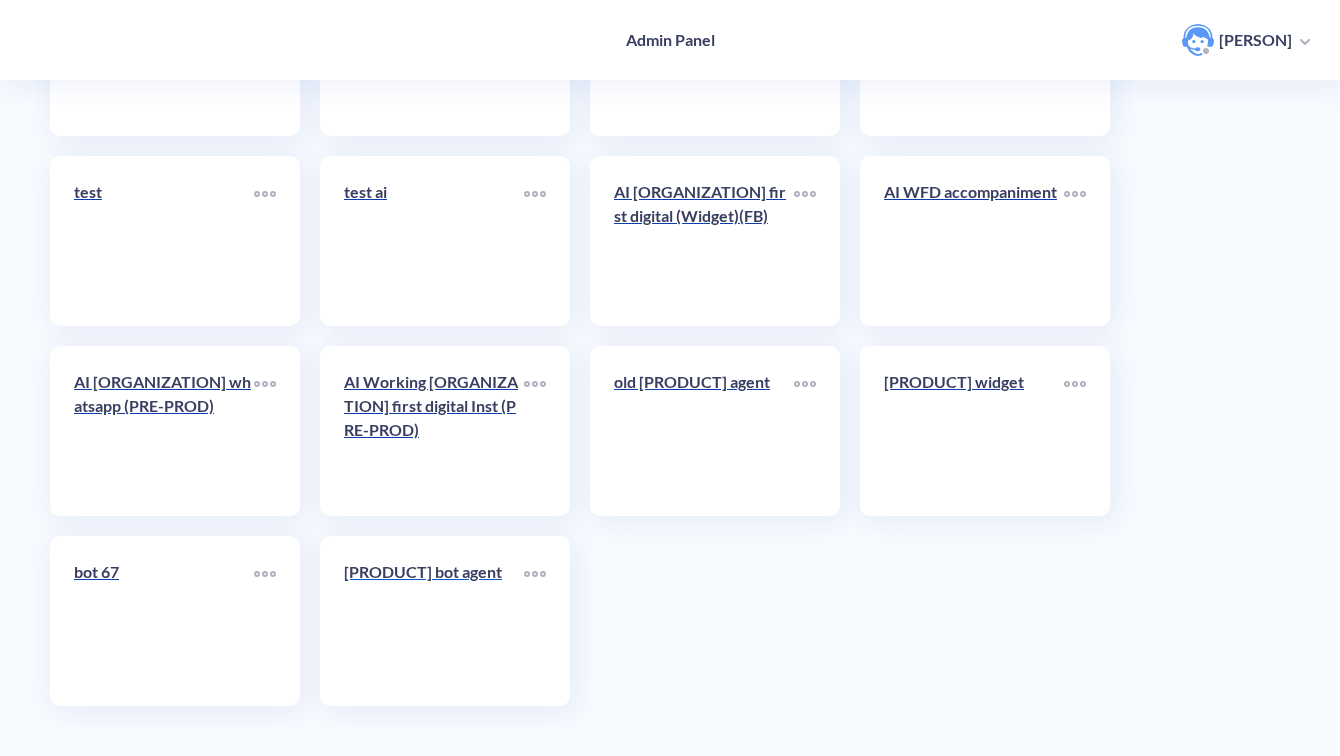 click on "[PRODUCT] bot agent" at bounding box center [434, 621] 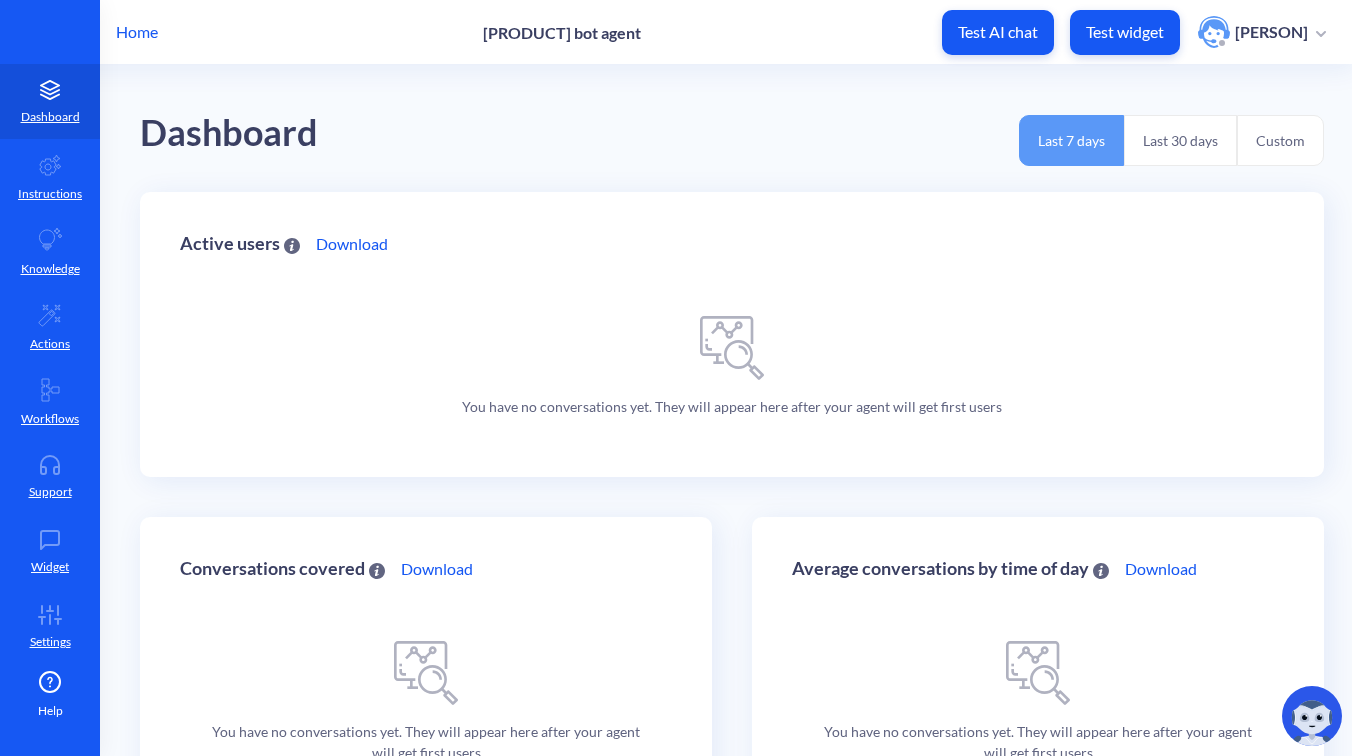 scroll, scrollTop: 0, scrollLeft: 0, axis: both 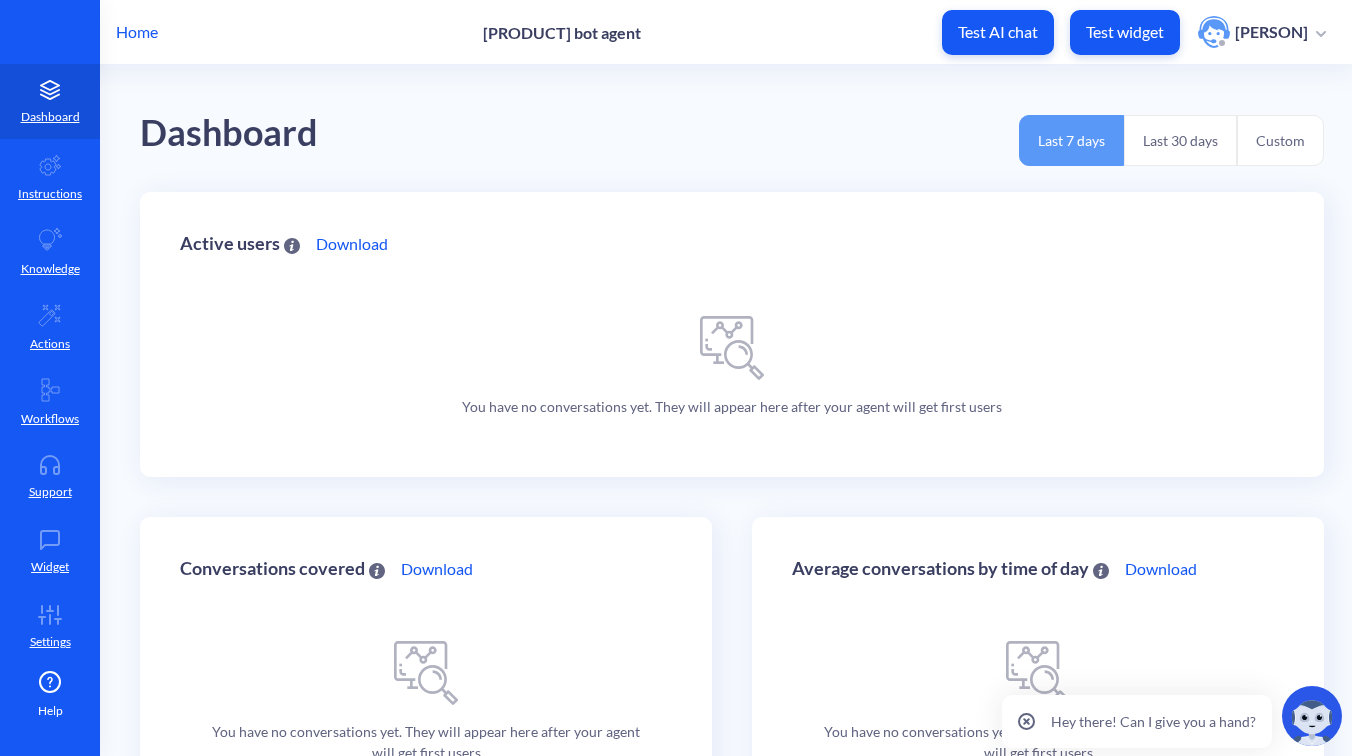 click on "Last 30 days" at bounding box center [1180, 140] 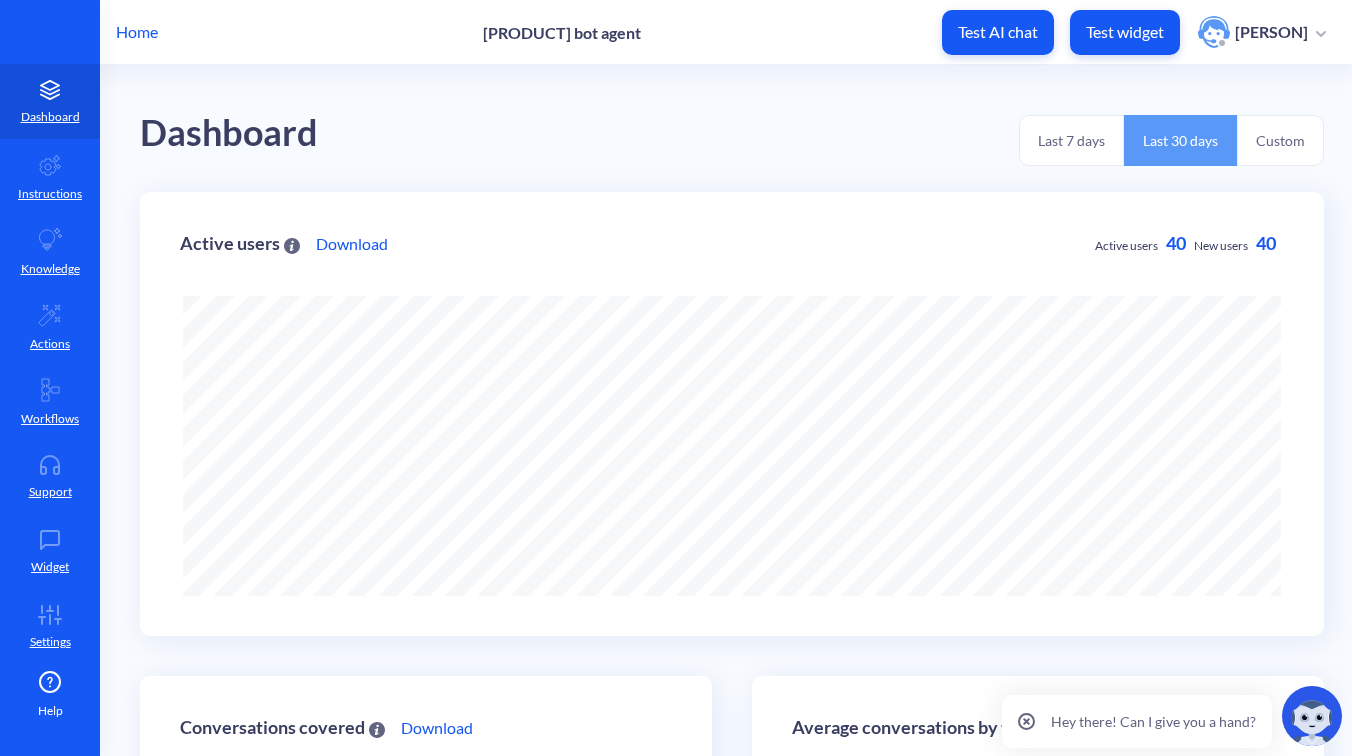 scroll, scrollTop: 999244, scrollLeft: 998648, axis: both 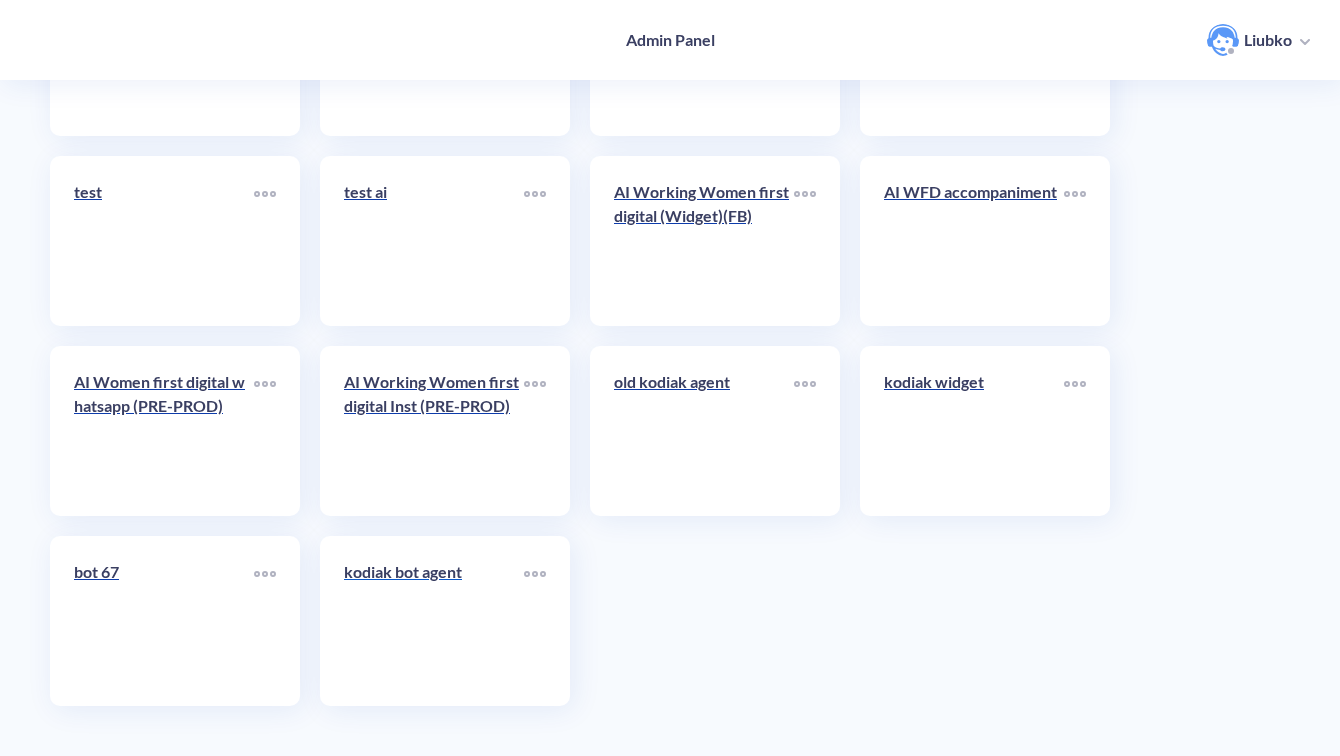 click on "kodiak bot agent" at bounding box center (434, 580) 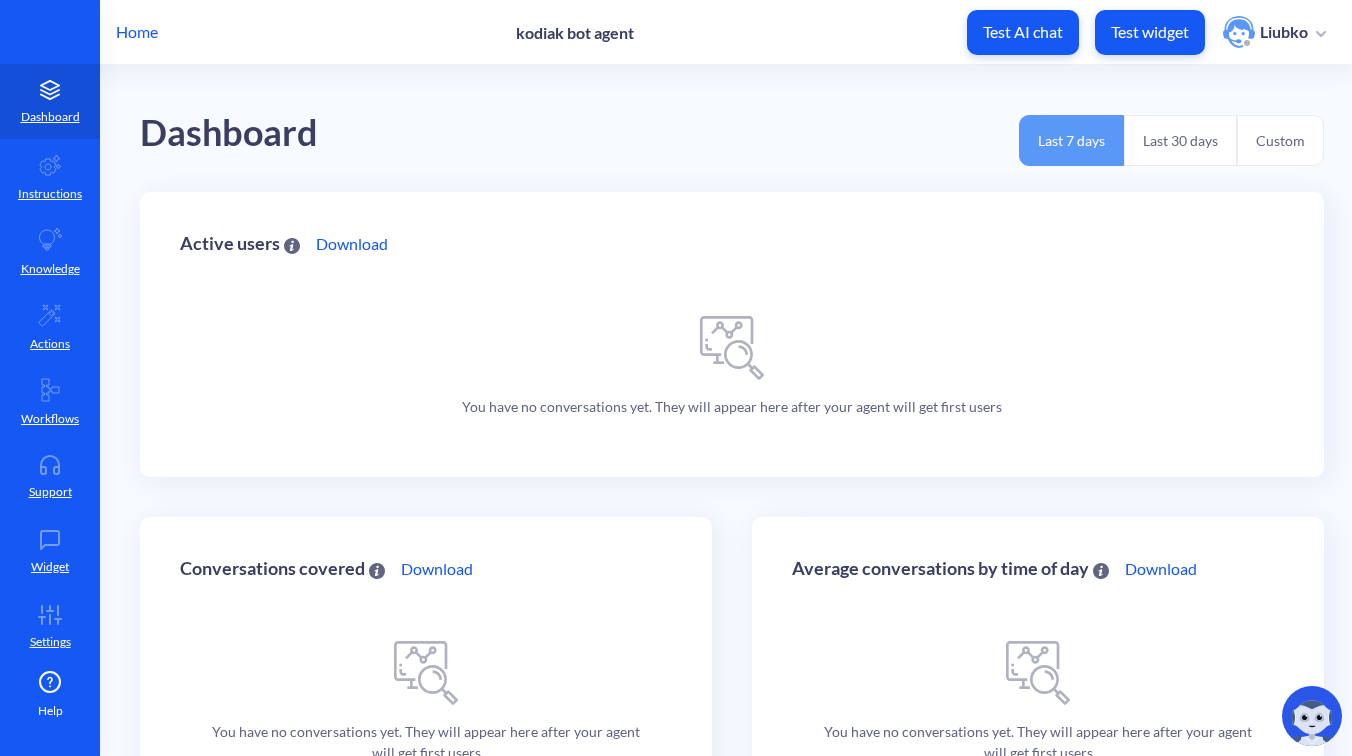 scroll, scrollTop: 0, scrollLeft: 0, axis: both 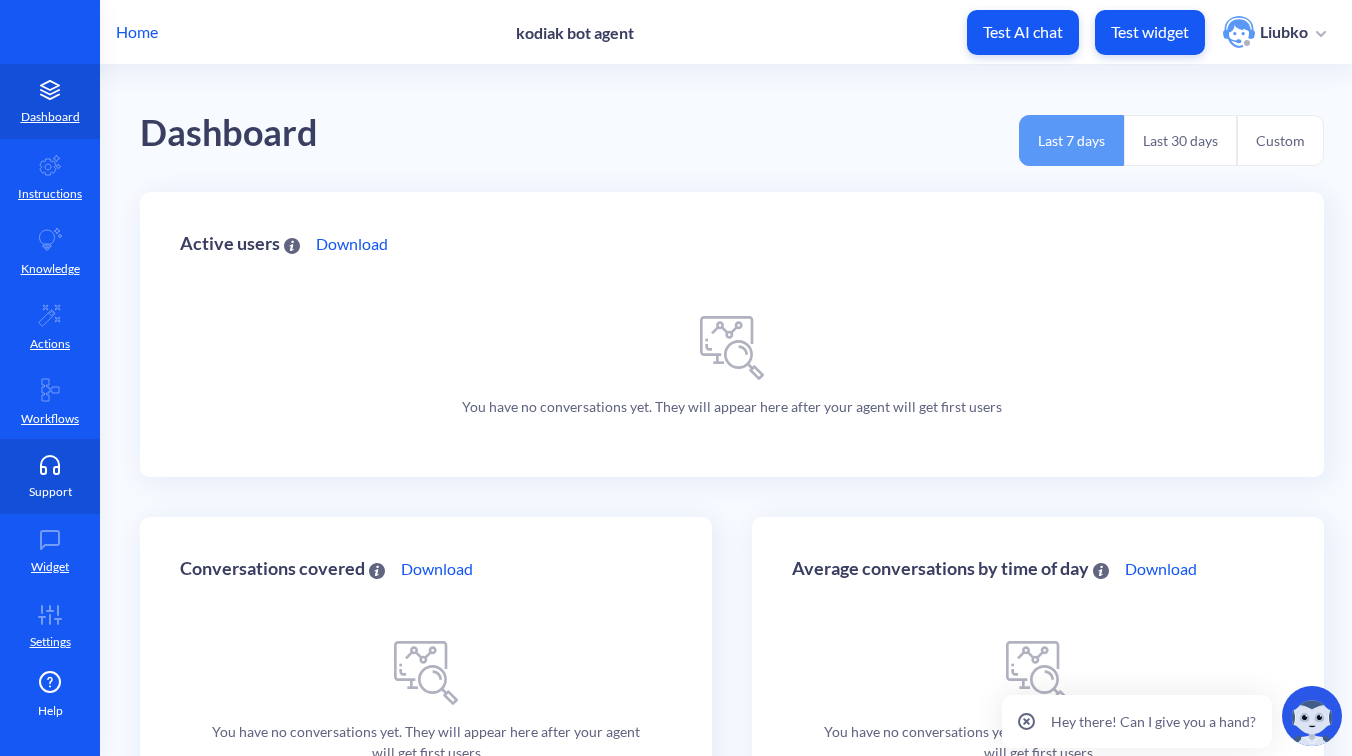 click on "Support" at bounding box center [50, 476] 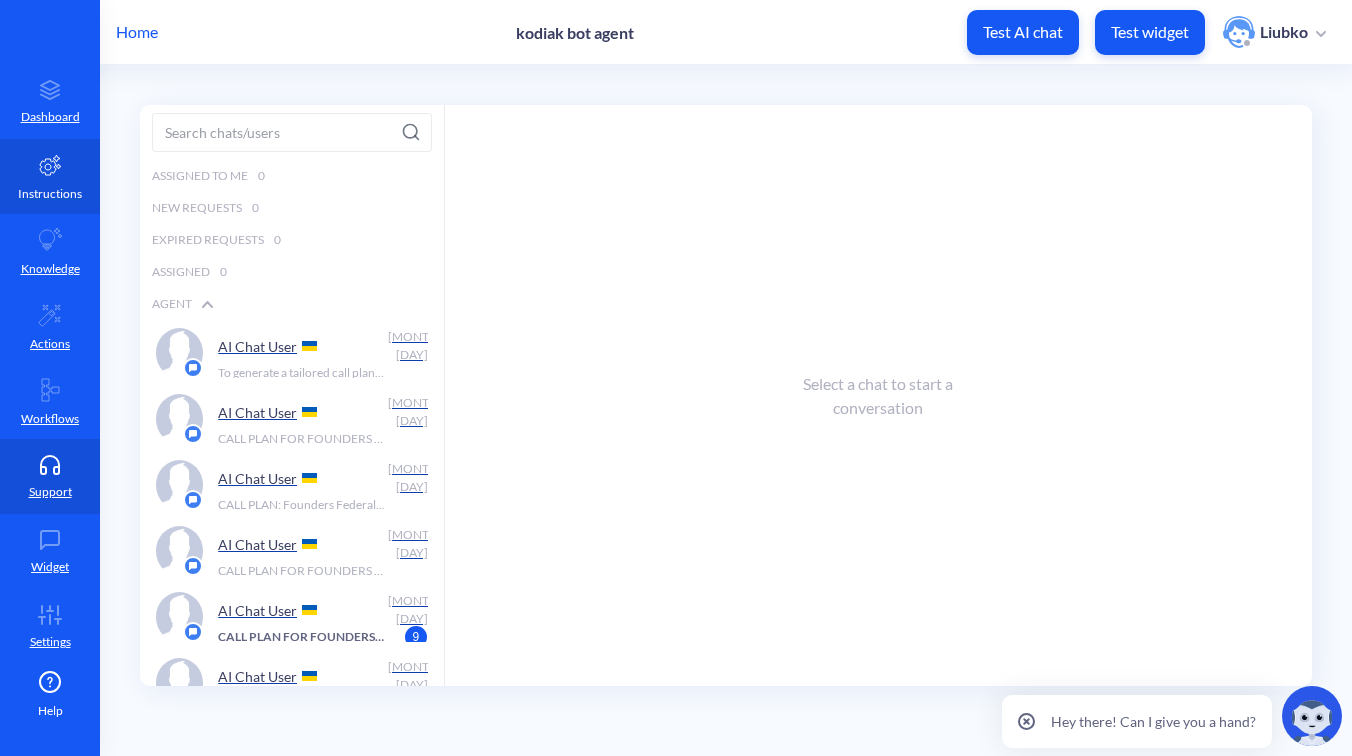 click at bounding box center (50, 165) 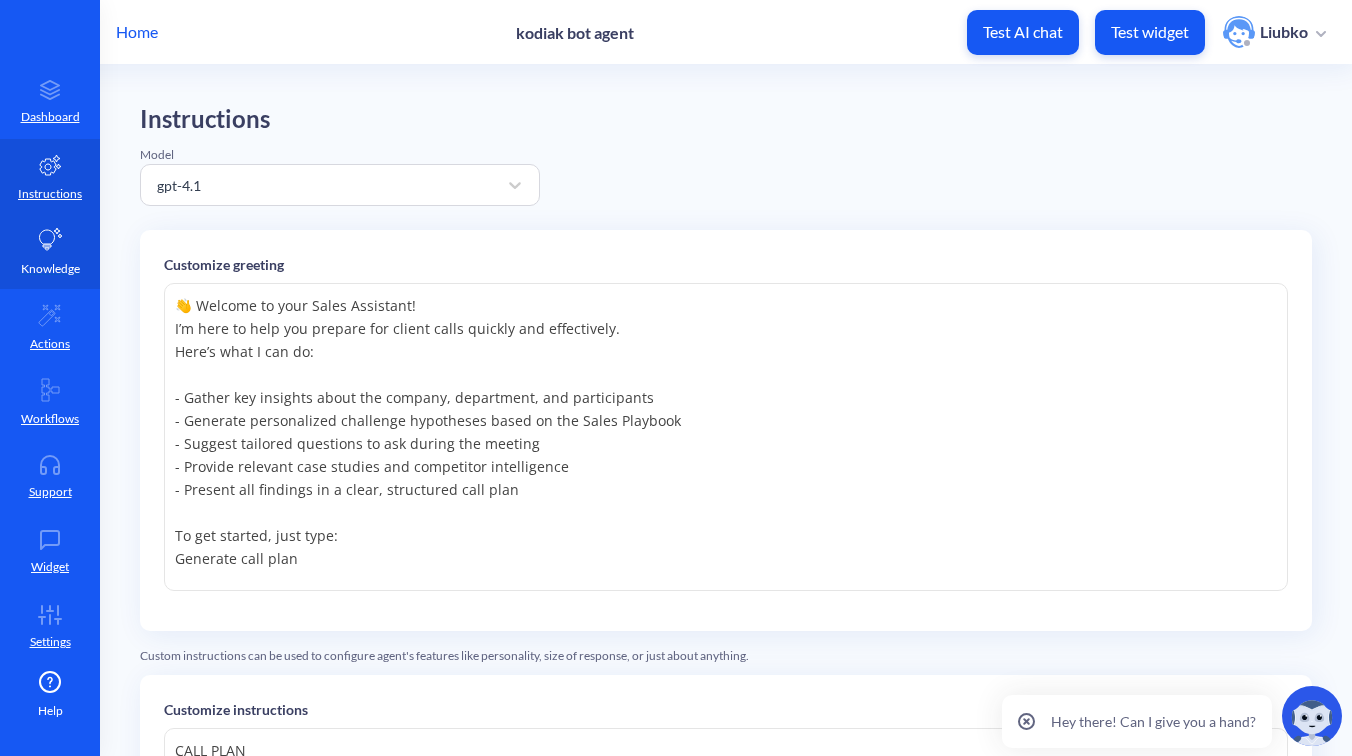 click at bounding box center (50, 240) 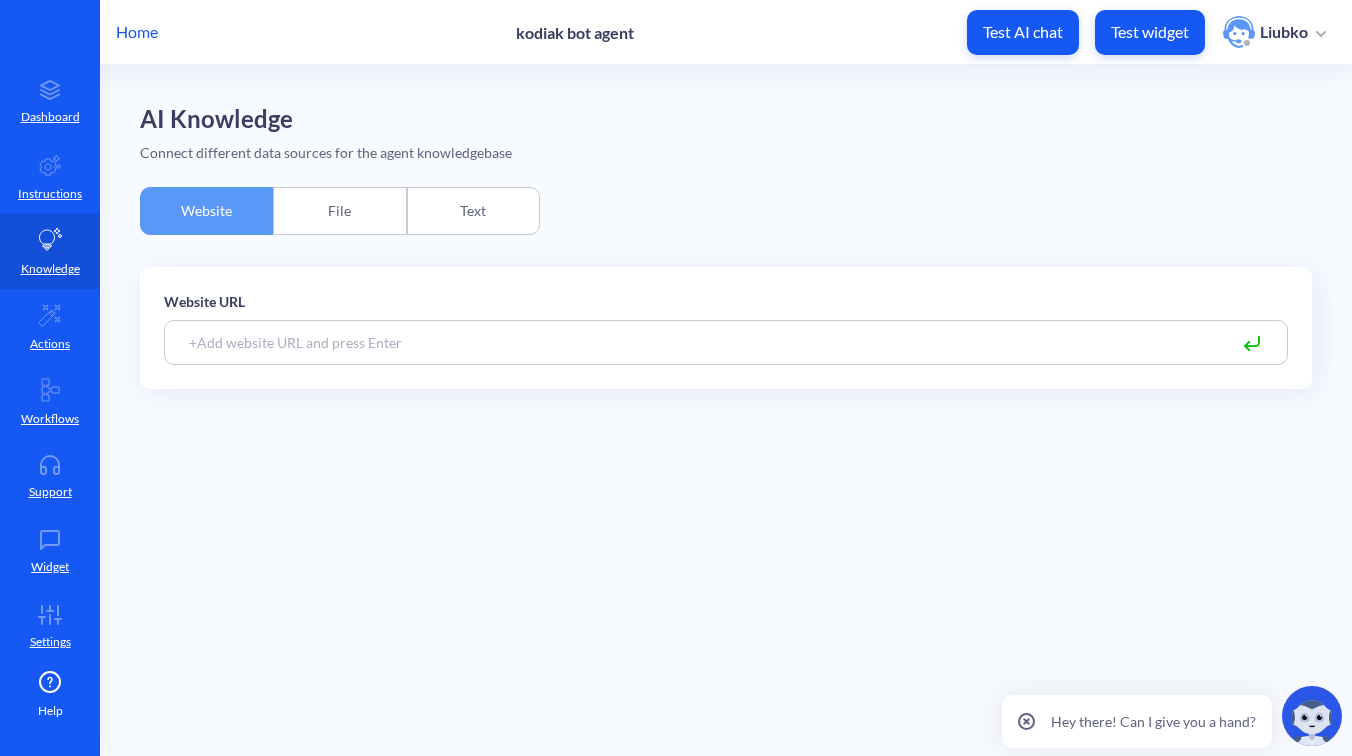 click on "File" at bounding box center (339, 211) 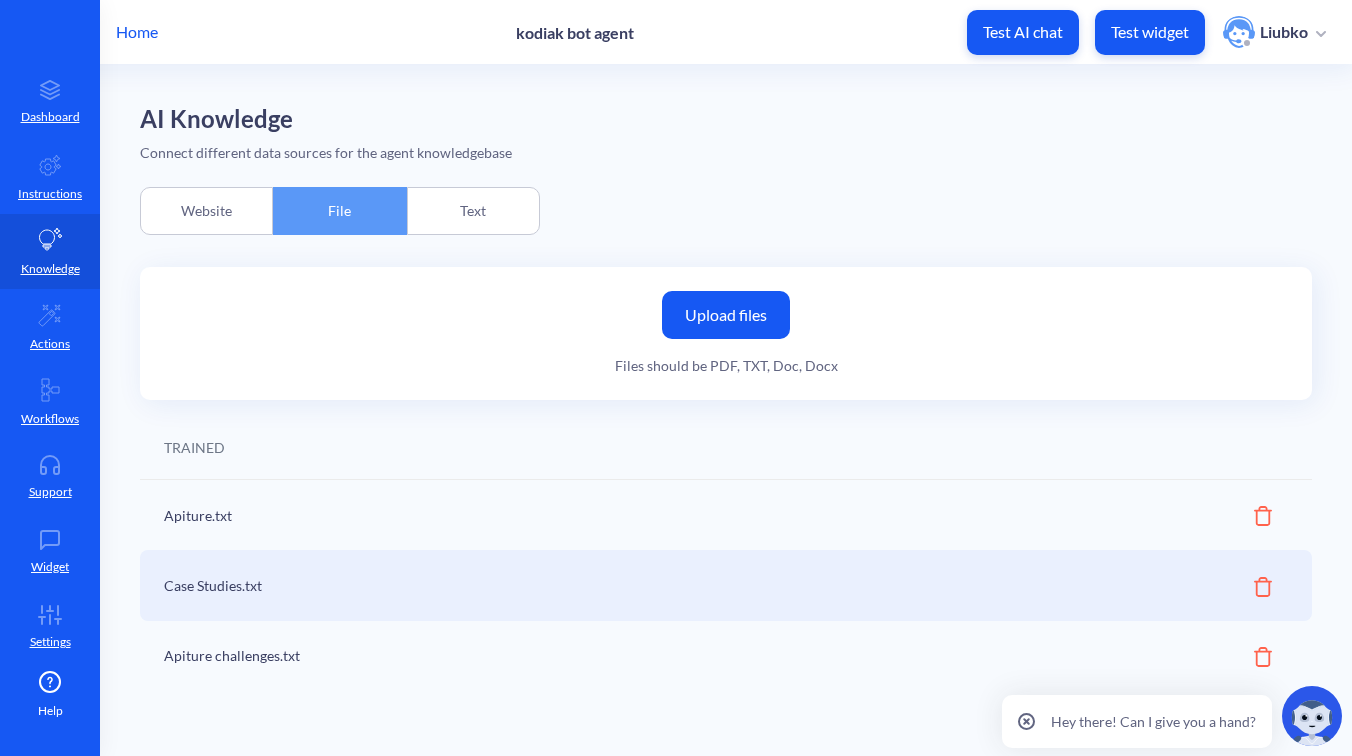 click on "Text" at bounding box center (473, 211) 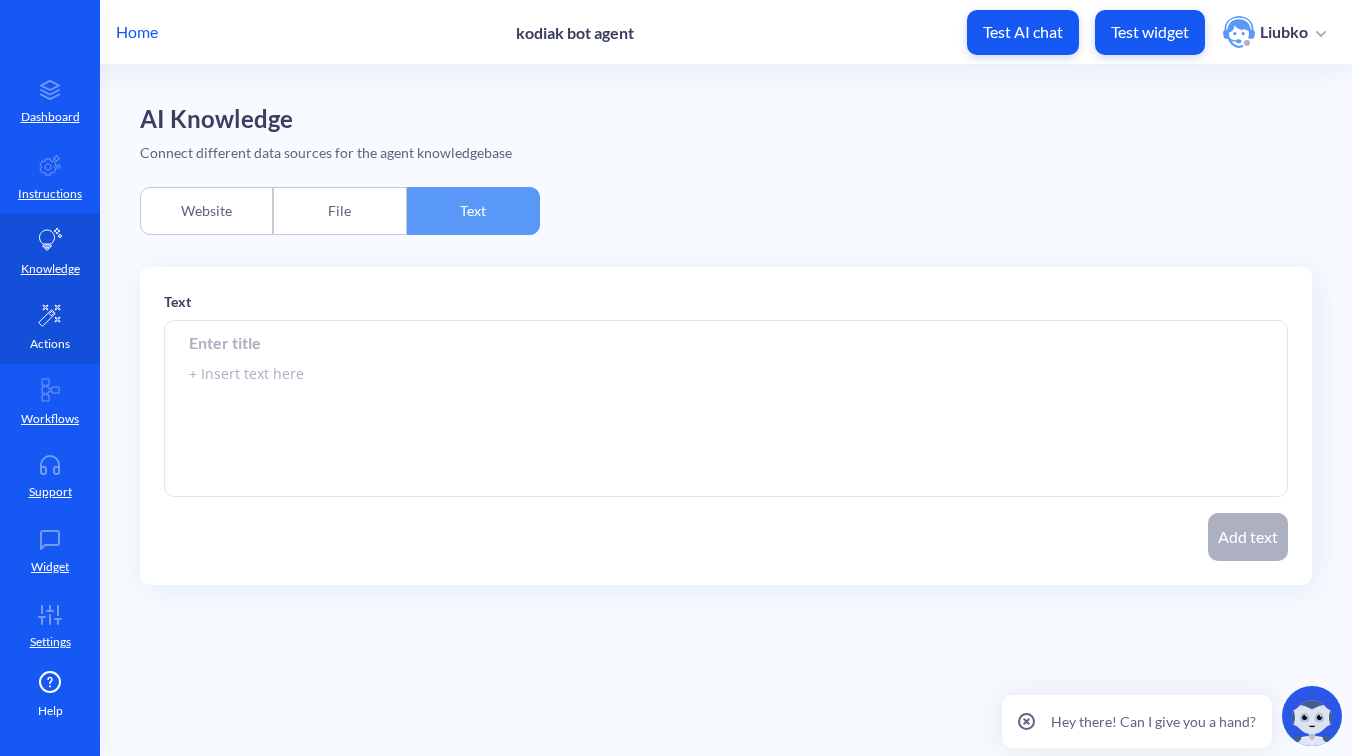 click at bounding box center (50, 315) 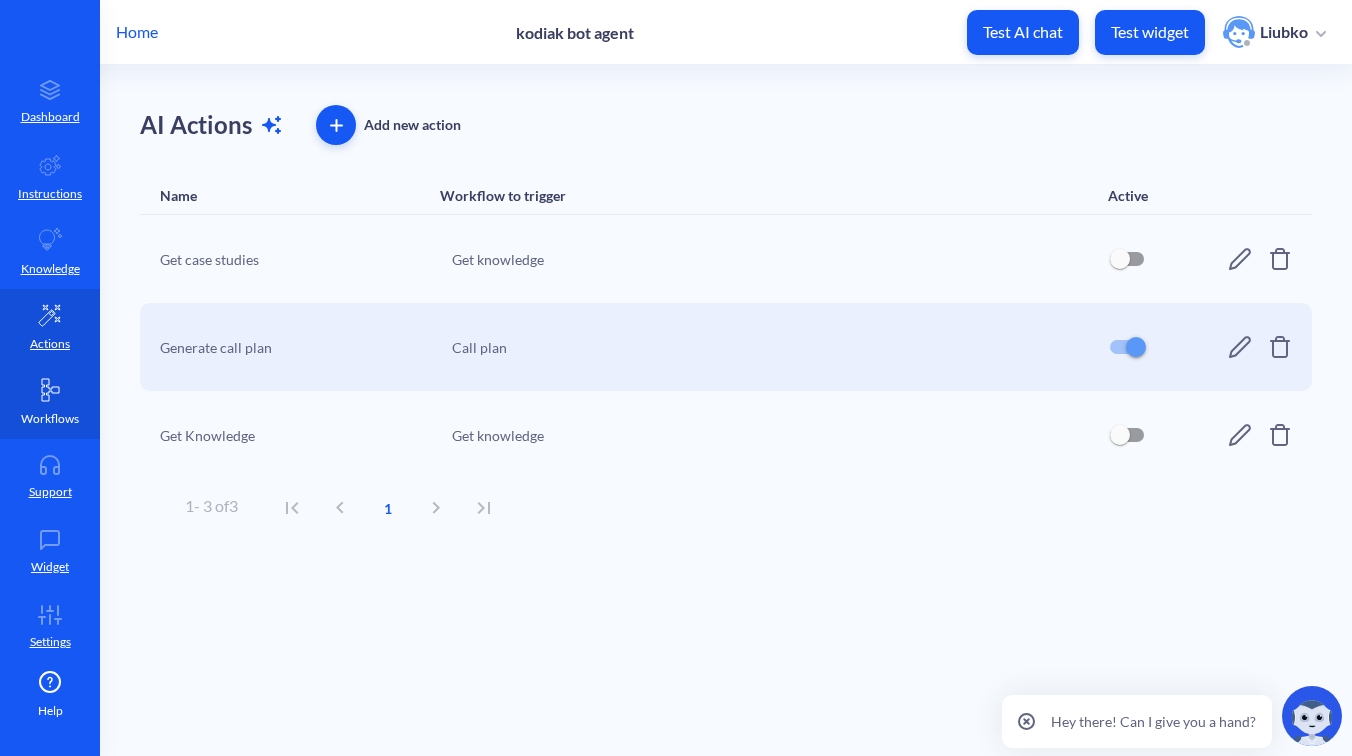 click at bounding box center [50, 390] 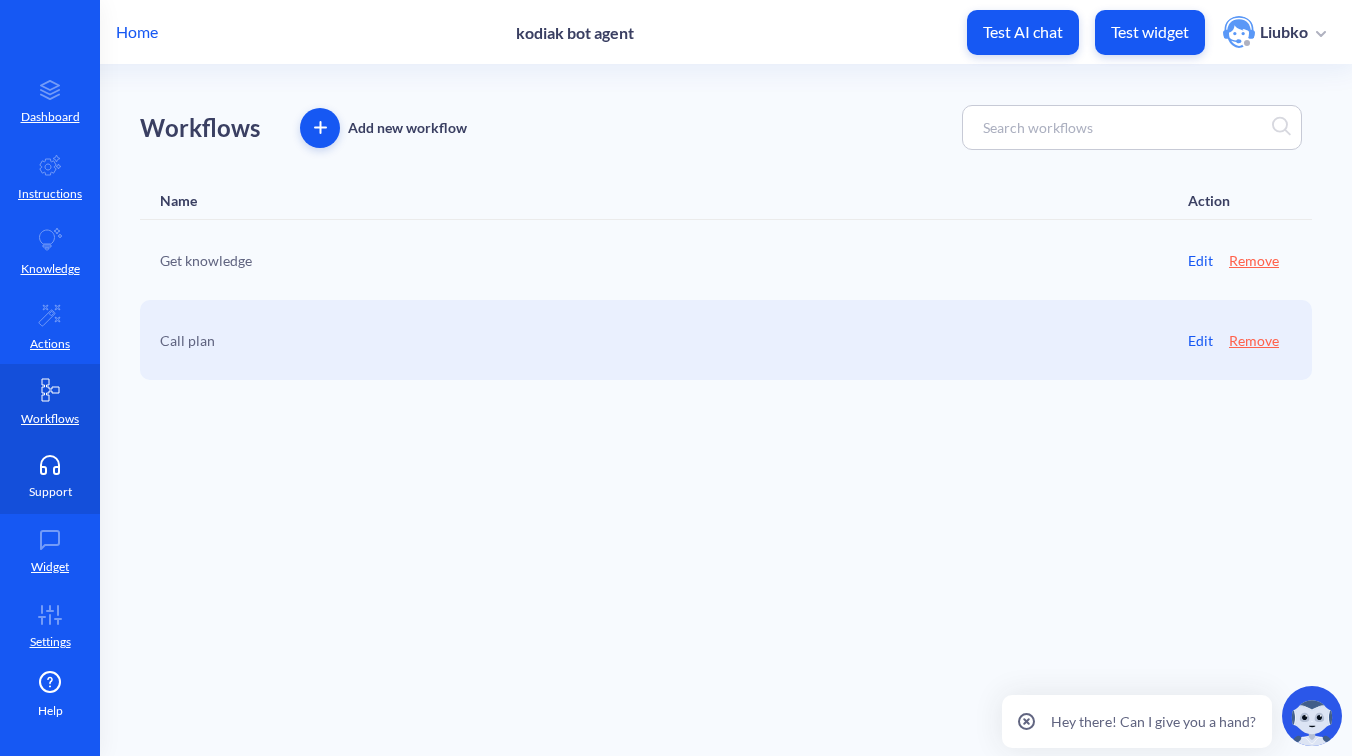 click on "Support" at bounding box center (50, 476) 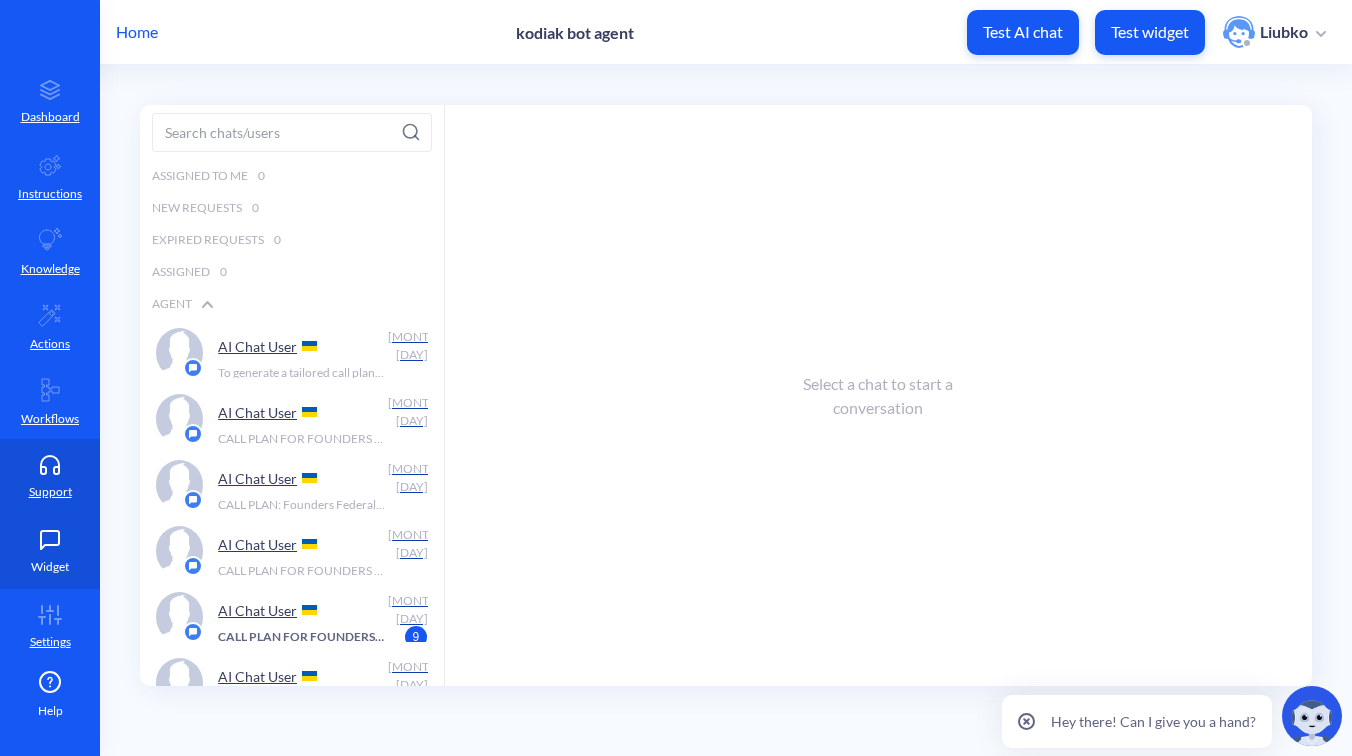 click on "Widget" at bounding box center [50, 551] 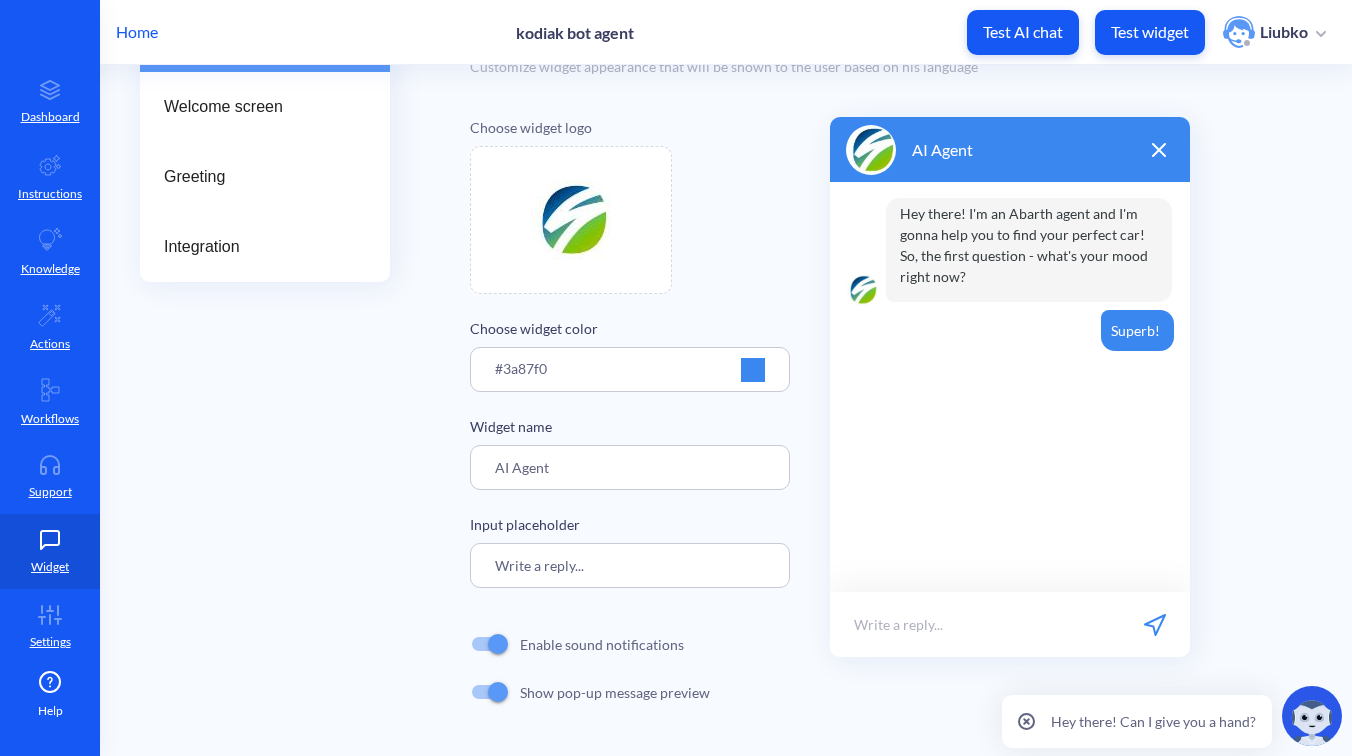 scroll, scrollTop: 0, scrollLeft: 0, axis: both 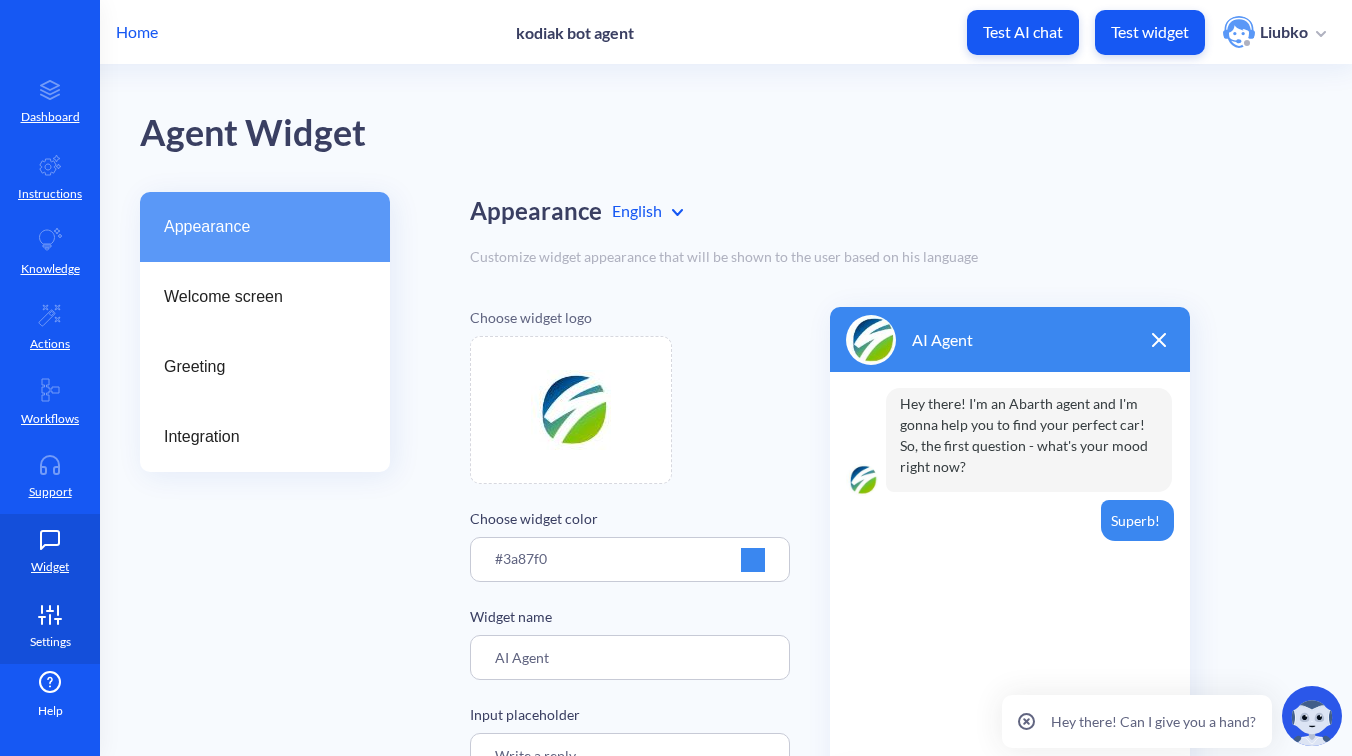 click on "Settings" at bounding box center [50, 642] 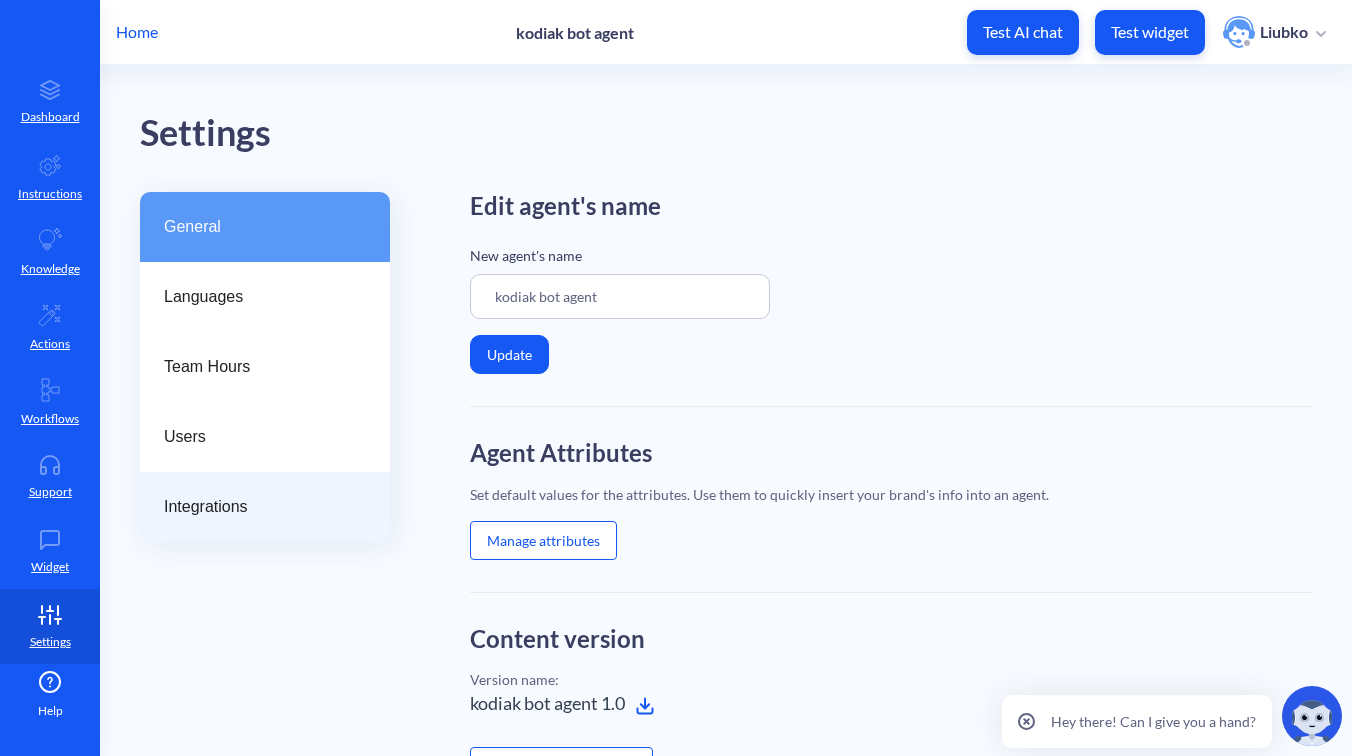 click on "Integrations" at bounding box center (257, 507) 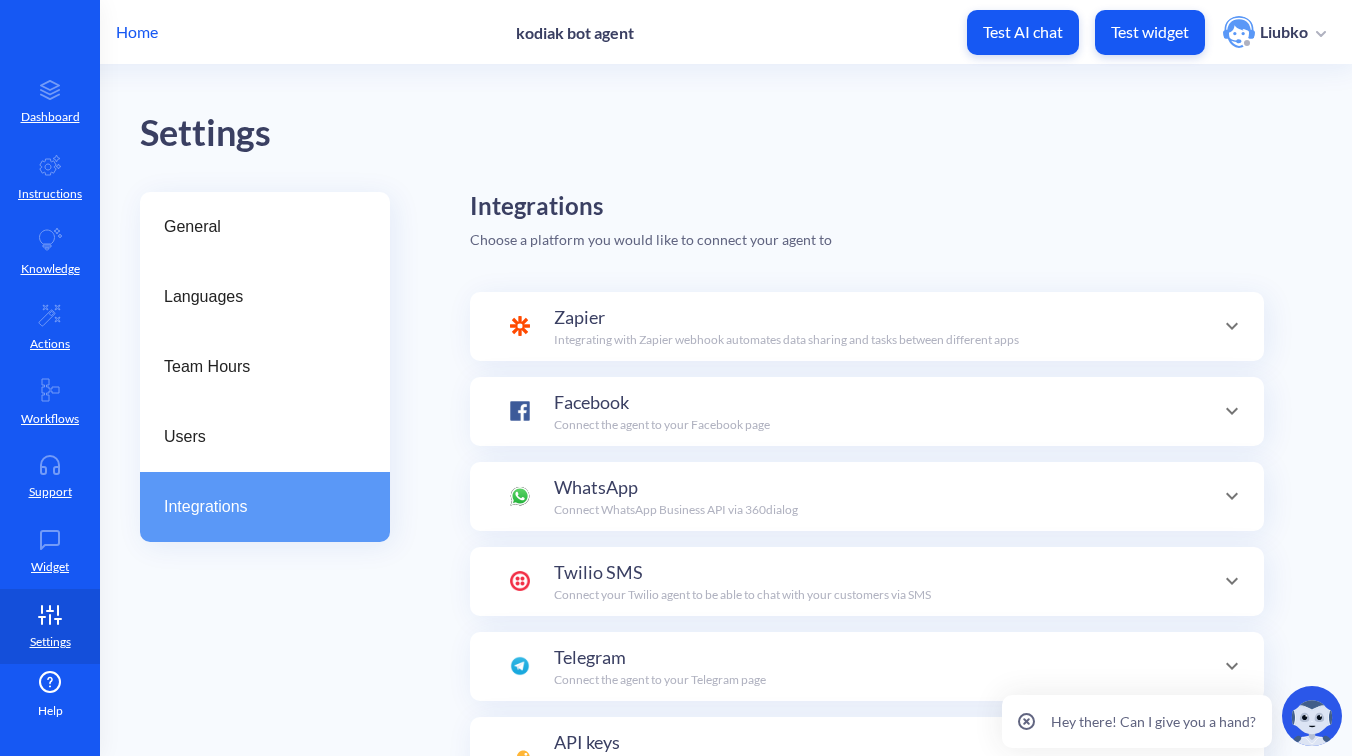 scroll, scrollTop: 195, scrollLeft: 0, axis: vertical 